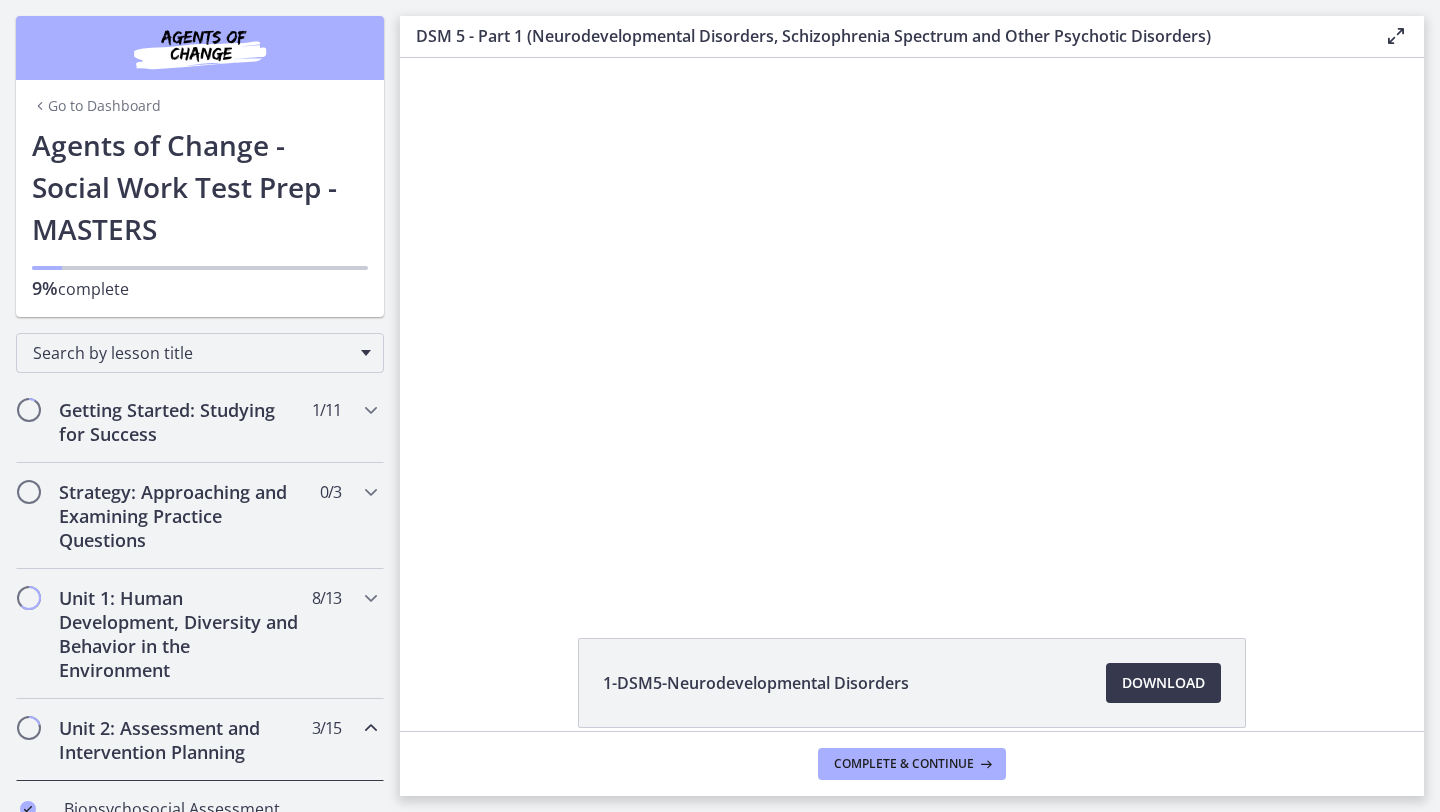scroll, scrollTop: 0, scrollLeft: 0, axis: both 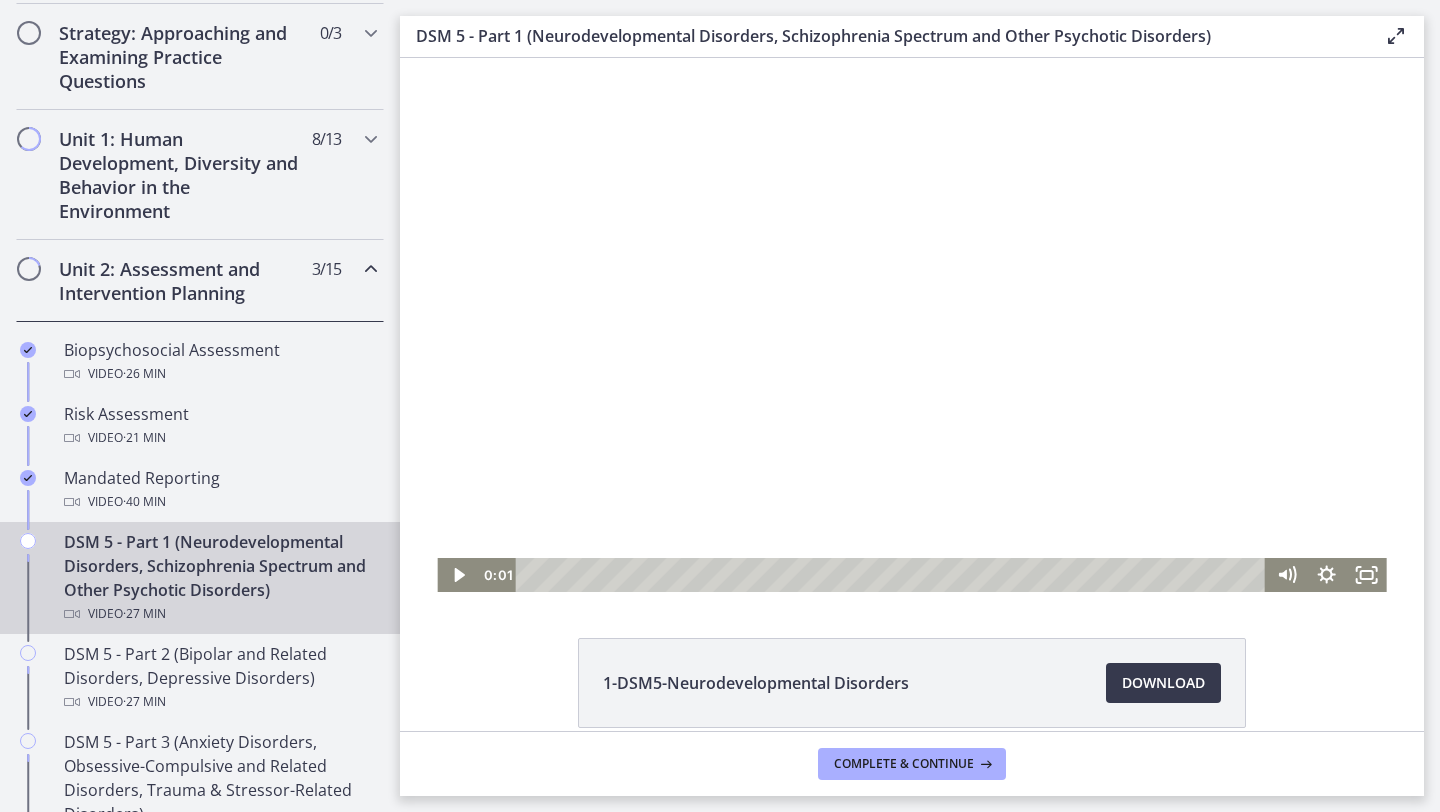 click at bounding box center [911, 325] 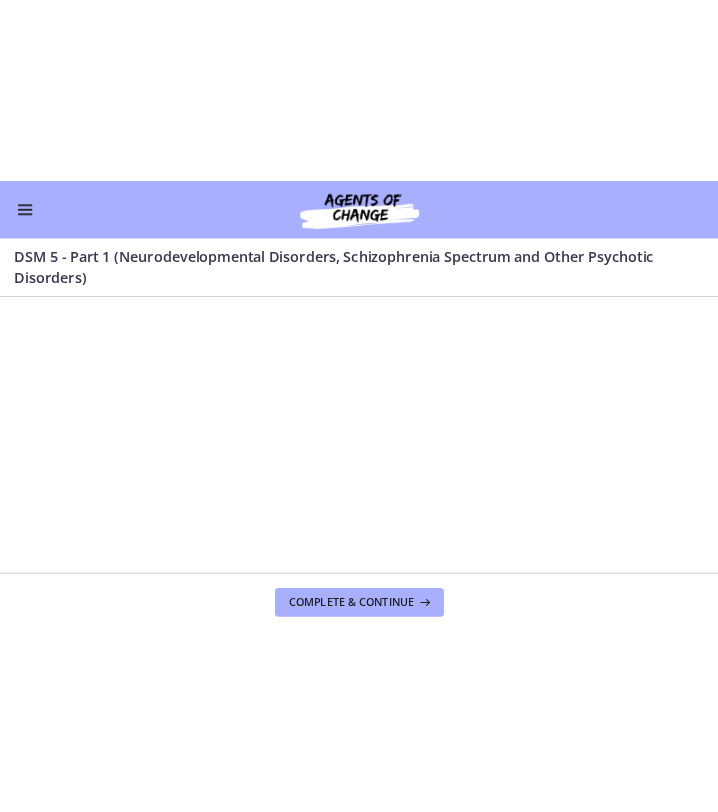 scroll, scrollTop: 454, scrollLeft: 0, axis: vertical 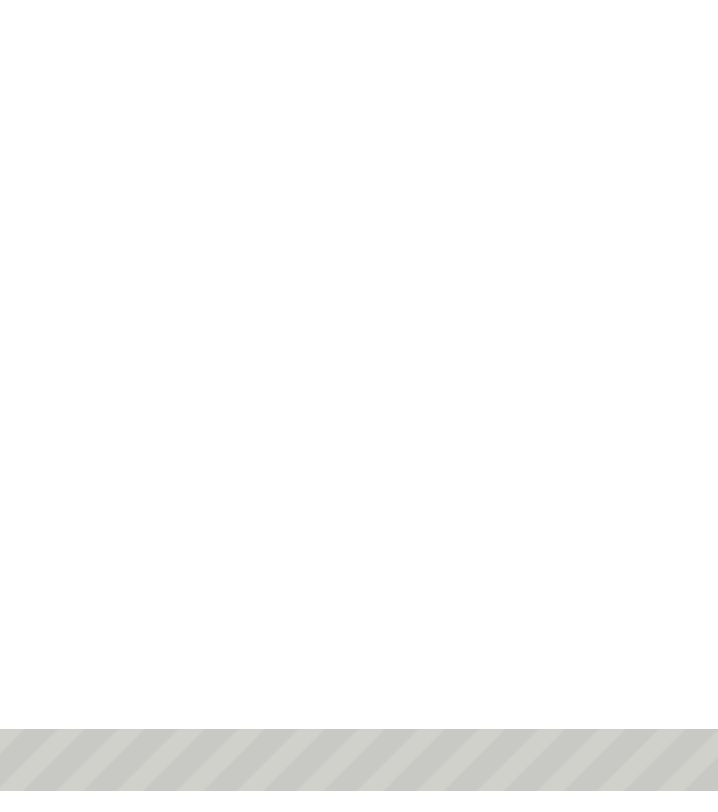 type 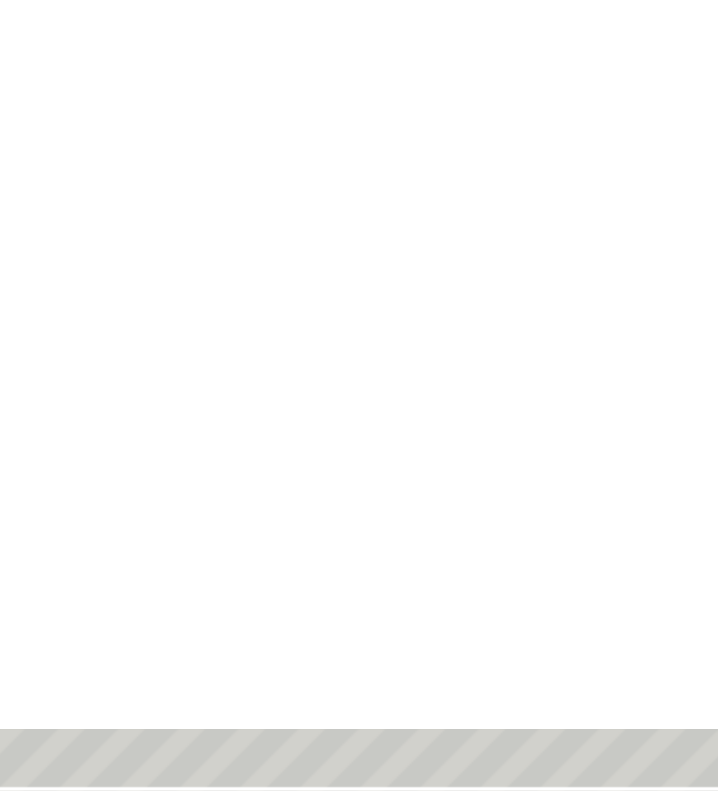 click at bounding box center [61, 205] 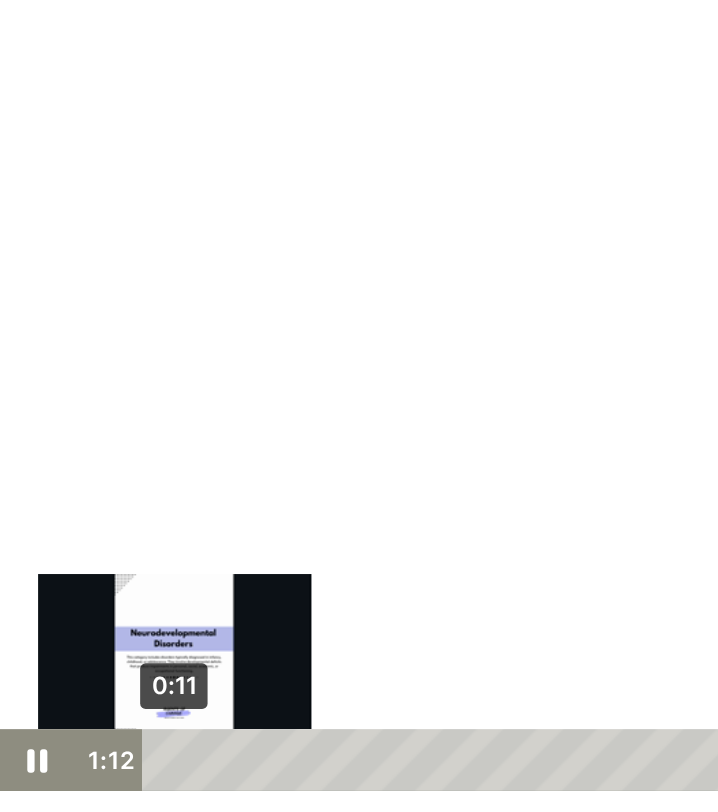 click on "0:11" at bounding box center (340, 390) 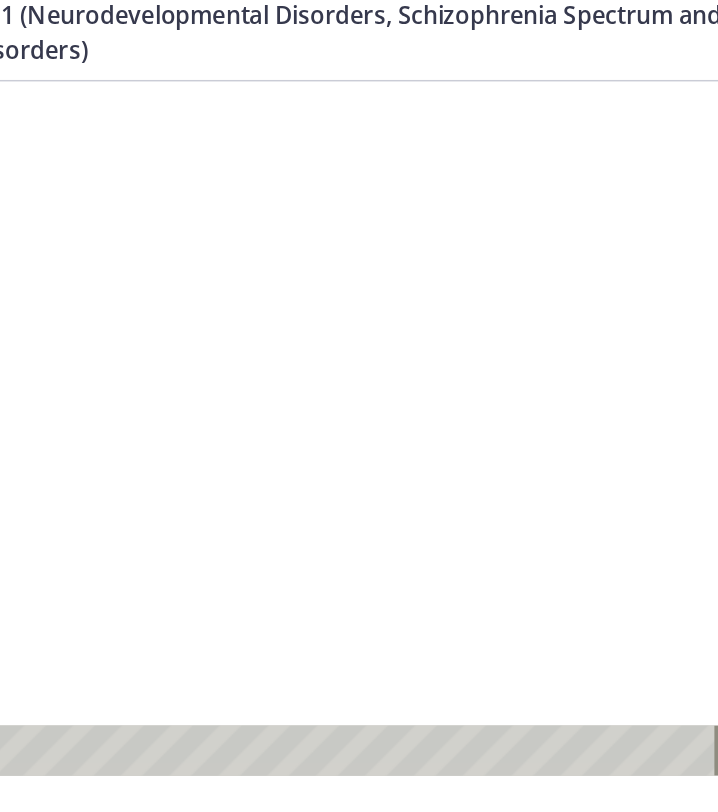 click at bounding box center (191, 348) 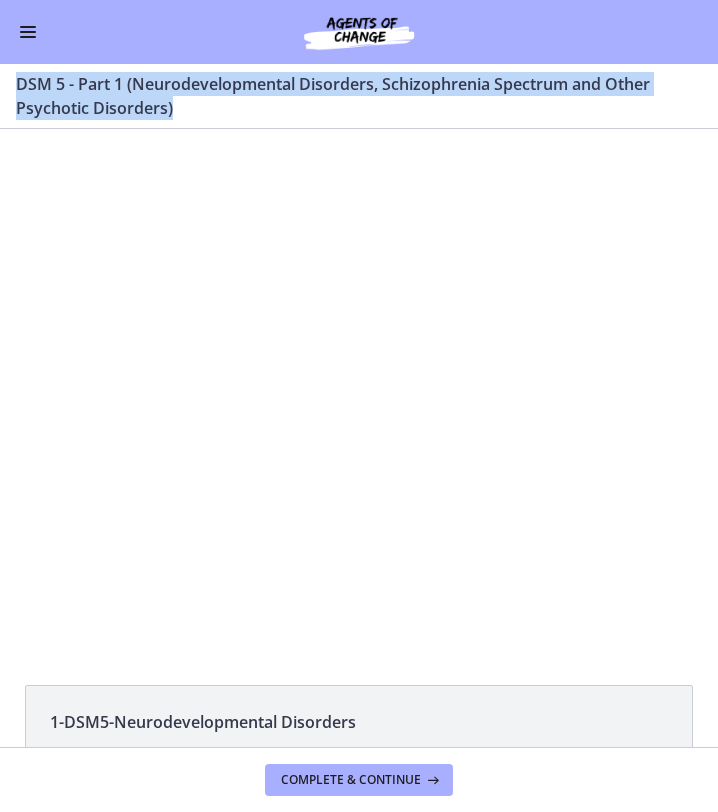 drag, startPoint x: 187, startPoint y: 107, endPoint x: 15, endPoint y: 90, distance: 172.83807 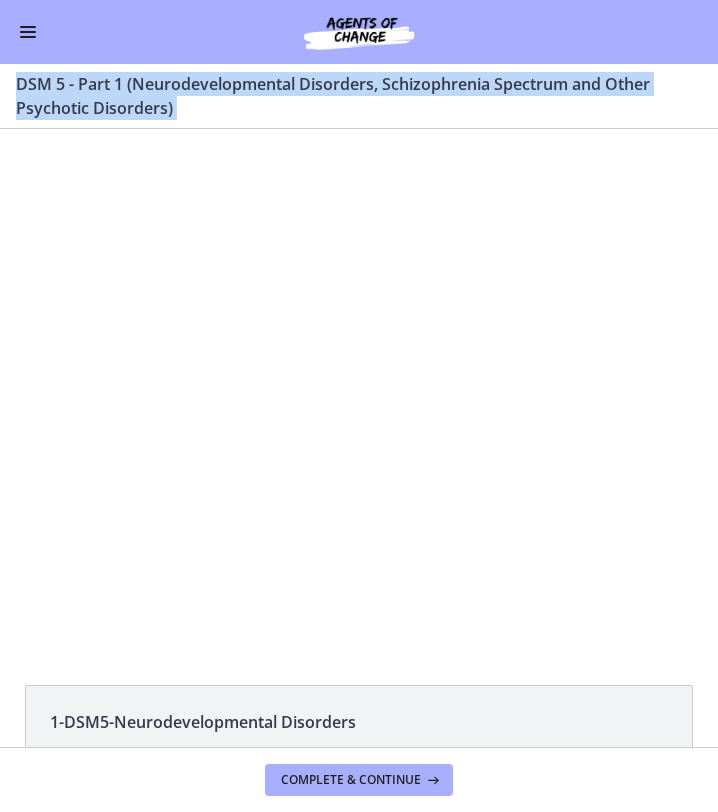 drag, startPoint x: 19, startPoint y: 75, endPoint x: 195, endPoint y: 128, distance: 183.80696 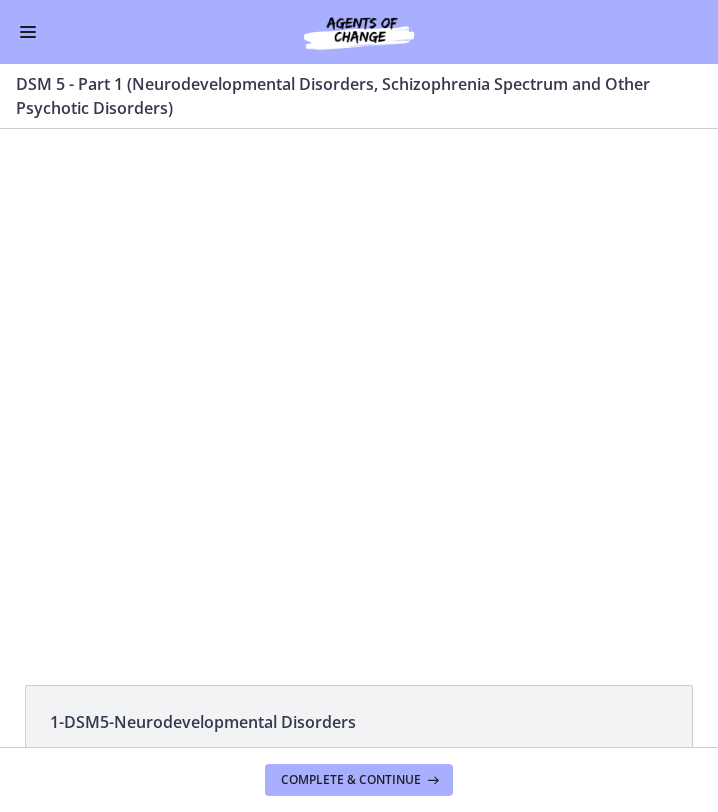 click on "DSM 5 - Part 1 (Neurodevelopmental Disorders, Schizophrenia Spectrum and Other Psychotic Disorders)
Enable fullscreen" at bounding box center (359, 96) 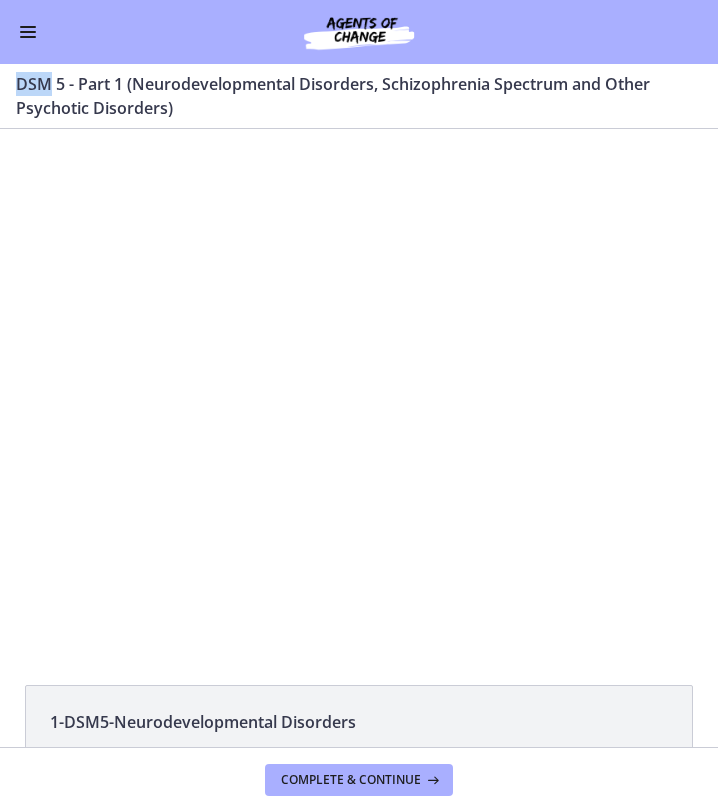 click on "DSM 5 - Part 1 (Neurodevelopmental Disorders, Schizophrenia Spectrum and Other Psychotic Disorders)
Enable fullscreen" at bounding box center (359, 96) 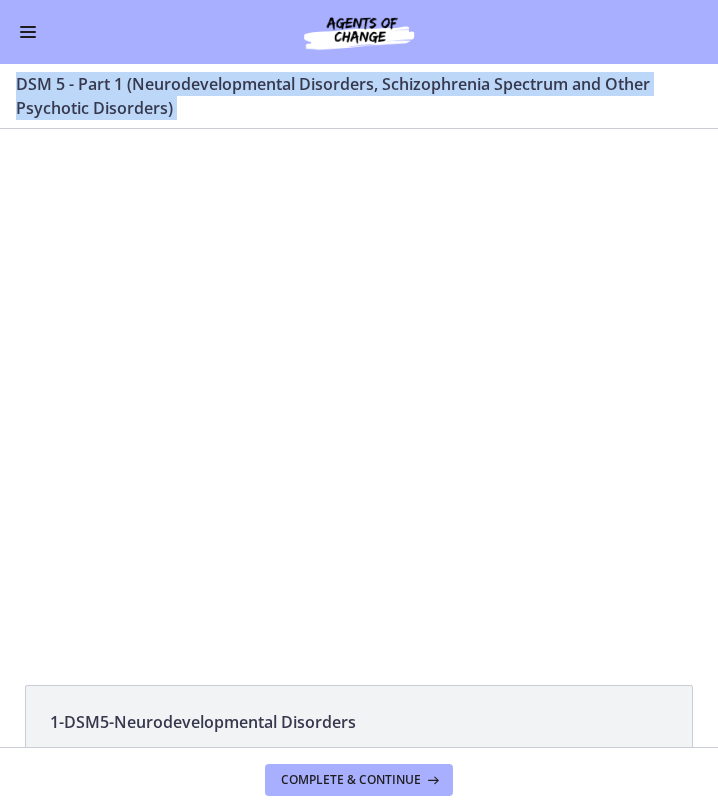 drag, startPoint x: 178, startPoint y: 121, endPoint x: 27, endPoint y: 74, distance: 158.14551 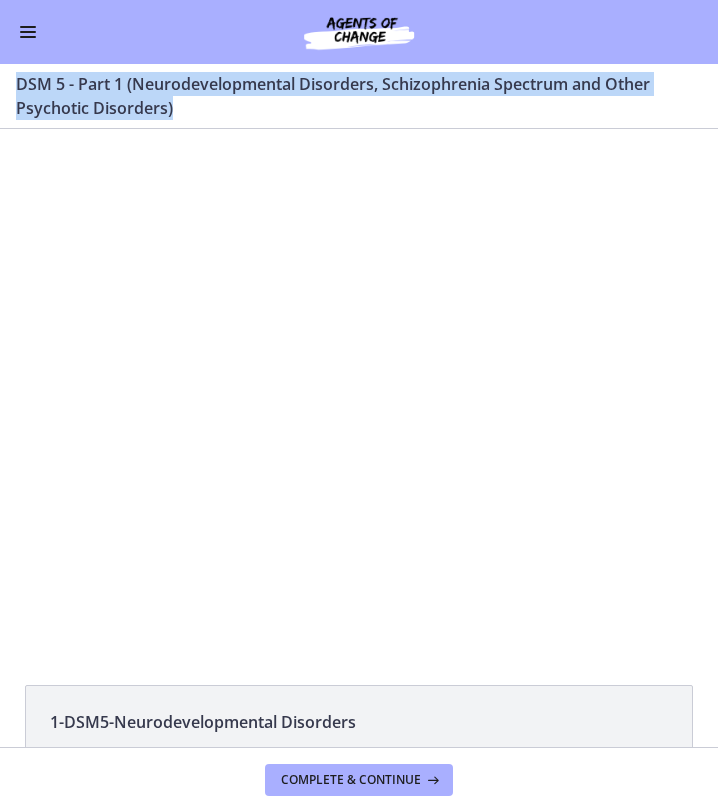 drag, startPoint x: 184, startPoint y: 108, endPoint x: 14, endPoint y: 78, distance: 172.62677 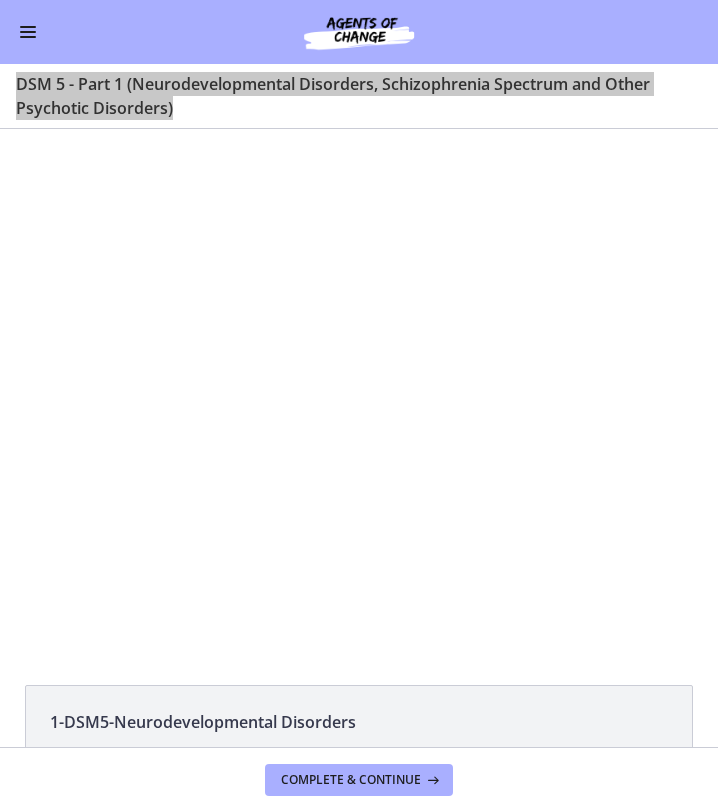 click on "Click for sound
@keyframes VOLUME_SMALL_WAVE_FLASH {
0% { opacity: 0; }
33% { opacity: 1; }
66% { opacity: 1; }
100% { opacity: 0; }
}
@keyframes VOLUME_LARGE_WAVE_FLASH {
0% { opacity: 0; }
33% { opacity: 1; }
66% { opacity: 1; }
100% { opacity: 0; }
}
.volume__small-wave {
animation: VOLUME_SMALL_WAVE_FLASH 2s infinite;
opacity: 0;
}
.volume__large-wave {
animation: VOLUME_LARGE_WAVE_FLASH 2s infinite .3s;
opacity: 0;
}
1:29 20:48" at bounding box center (359, 396) 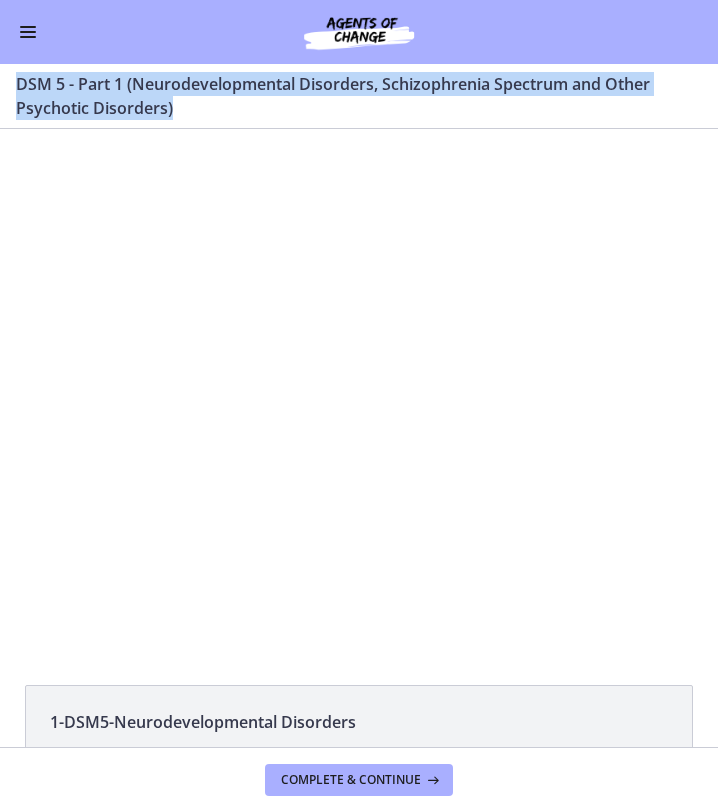 click on "DSM 5 - Part 1 (Neurodevelopmental Disorders, Schizophrenia Spectrum and Other Psychotic Disorders)" at bounding box center [347, 96] 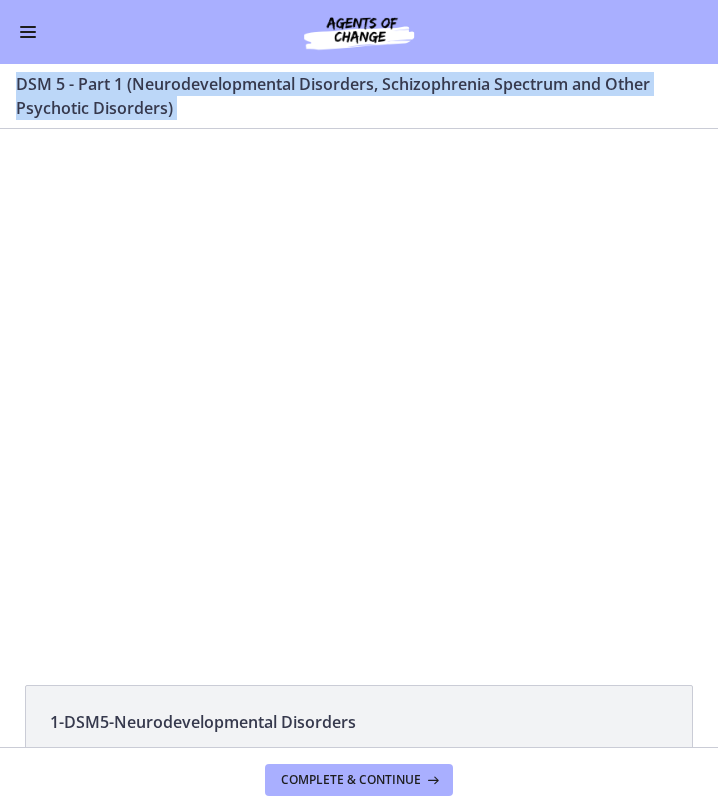 drag, startPoint x: 184, startPoint y: 5, endPoint x: 25, endPoint y: 88, distance: 179.35997 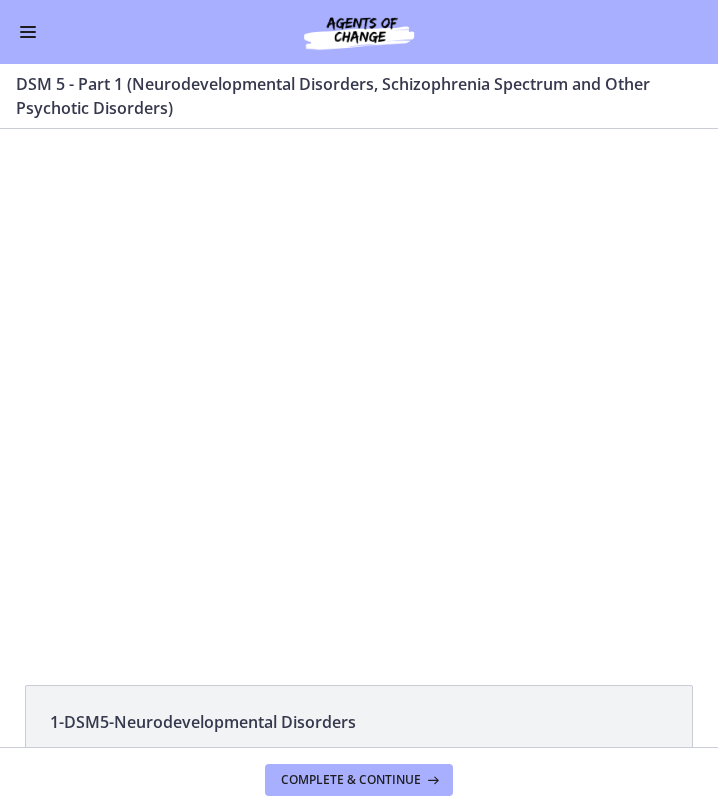click on "DSM 5 - Part 1 (Neurodevelopmental Disorders, Schizophrenia Spectrum and Other Psychotic Disorders)" at bounding box center [347, 96] 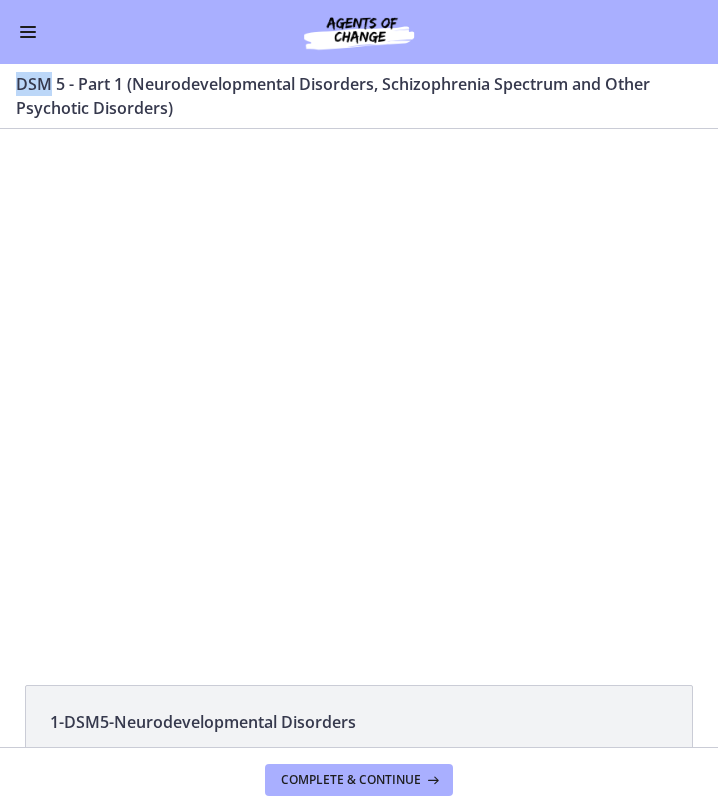 click on "DSM 5 - Part 1 (Neurodevelopmental Disorders, Schizophrenia Spectrum and Other Psychotic Disorders)" at bounding box center (347, 96) 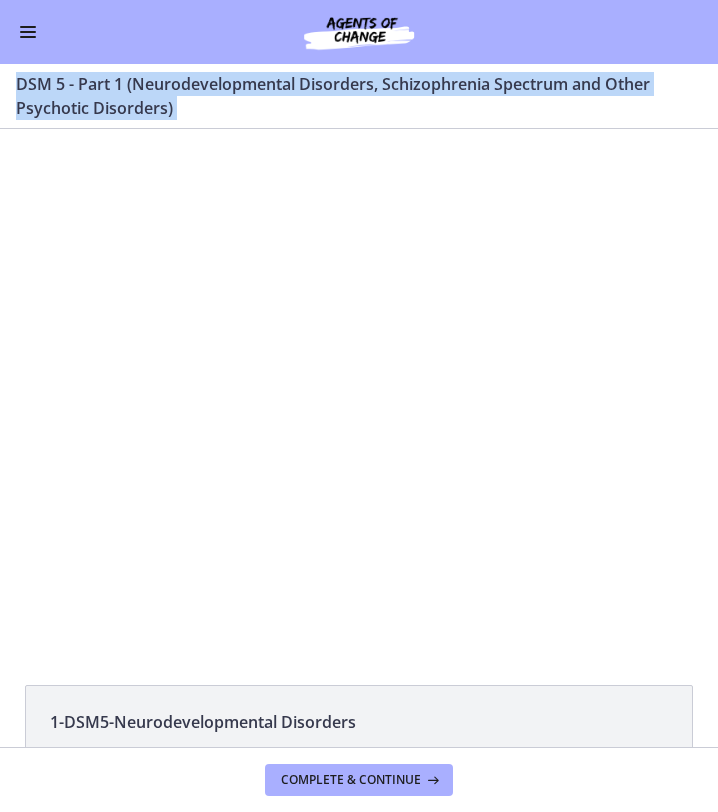drag, startPoint x: 189, startPoint y: 118, endPoint x: 27, endPoint y: 89, distance: 164.57521 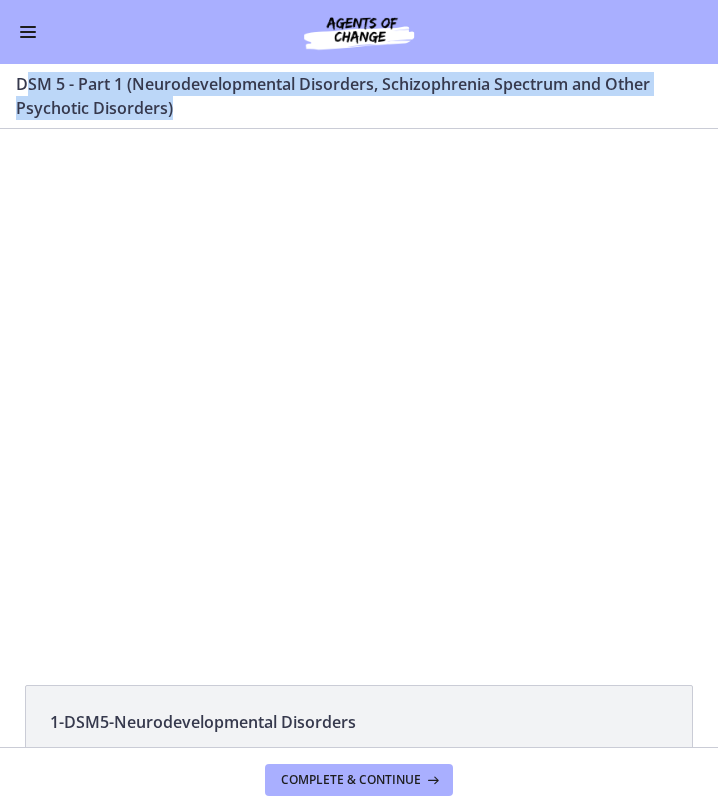 drag, startPoint x: 22, startPoint y: 84, endPoint x: 202, endPoint y: 115, distance: 182.64993 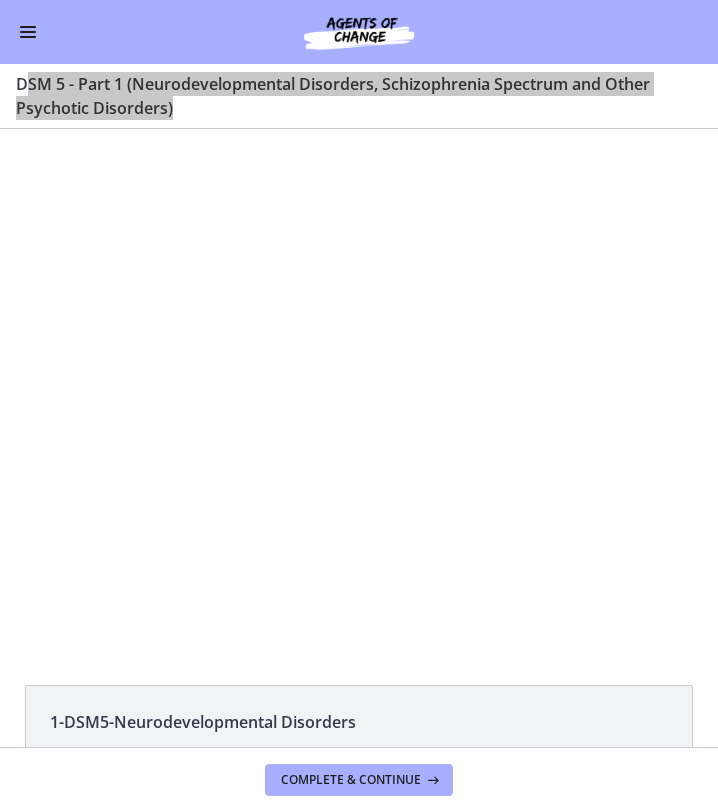 click on "Click for sound
@keyframes VOLUME_SMALL_WAVE_FLASH {
0% { opacity: 0; }
33% { opacity: 1; }
66% { opacity: 1; }
100% { opacity: 0; }
}
@keyframes VOLUME_LARGE_WAVE_FLASH {
0% { opacity: 0; }
33% { opacity: 1; }
66% { opacity: 1; }
100% { opacity: 0; }
}
.volume__small-wave {
animation: VOLUME_SMALL_WAVE_FLASH 2s infinite;
opacity: 0;
}
.volume__large-wave {
animation: VOLUME_LARGE_WAVE_FLASH 2s infinite .3s;
opacity: 0;
}
1:29 20:48" at bounding box center (359, 396) 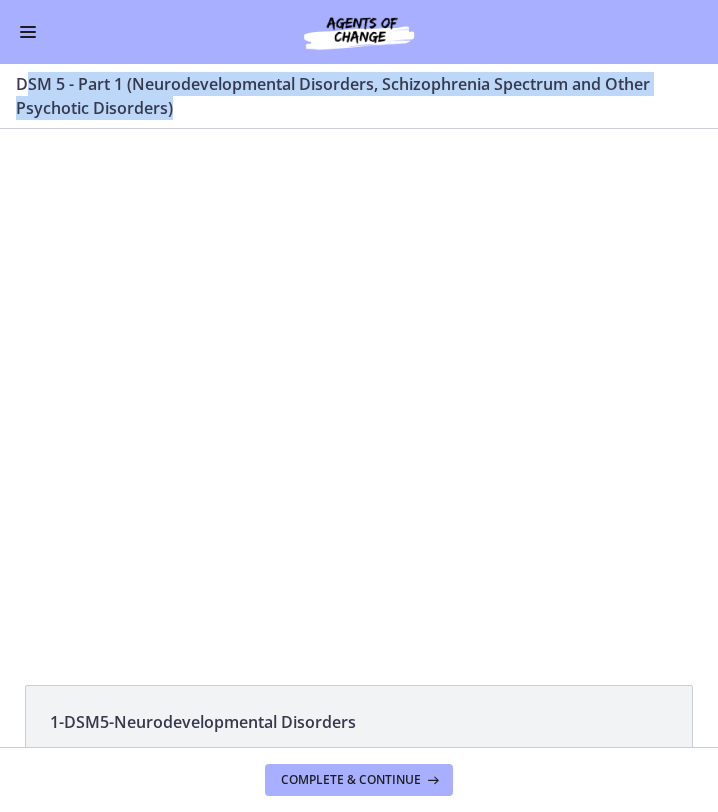 click on "DSM 5 - Part 1 (Neurodevelopmental Disorders, Schizophrenia Spectrum and Other Psychotic Disorders)" at bounding box center [347, 96] 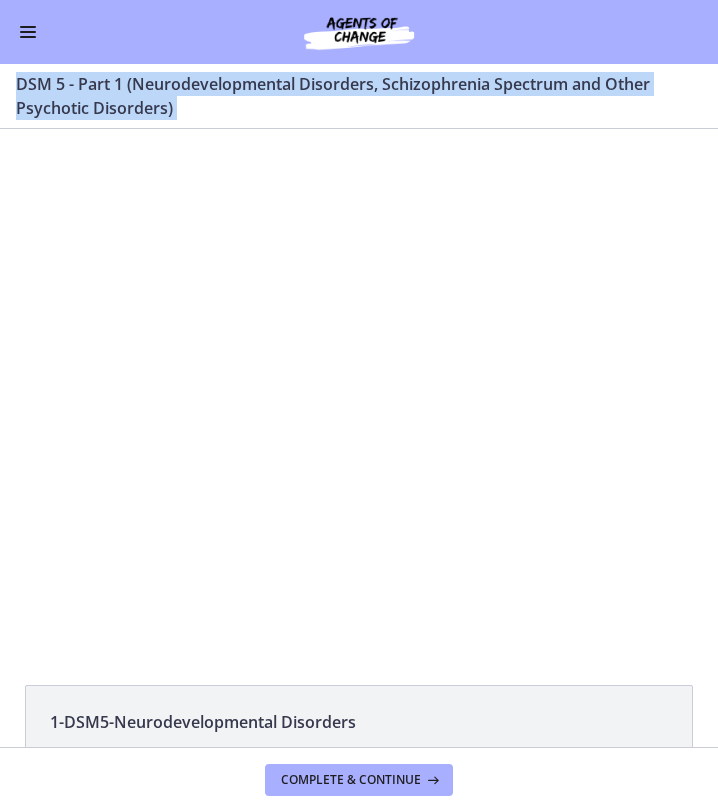 drag, startPoint x: 20, startPoint y: 82, endPoint x: 195, endPoint y: 111, distance: 177.38658 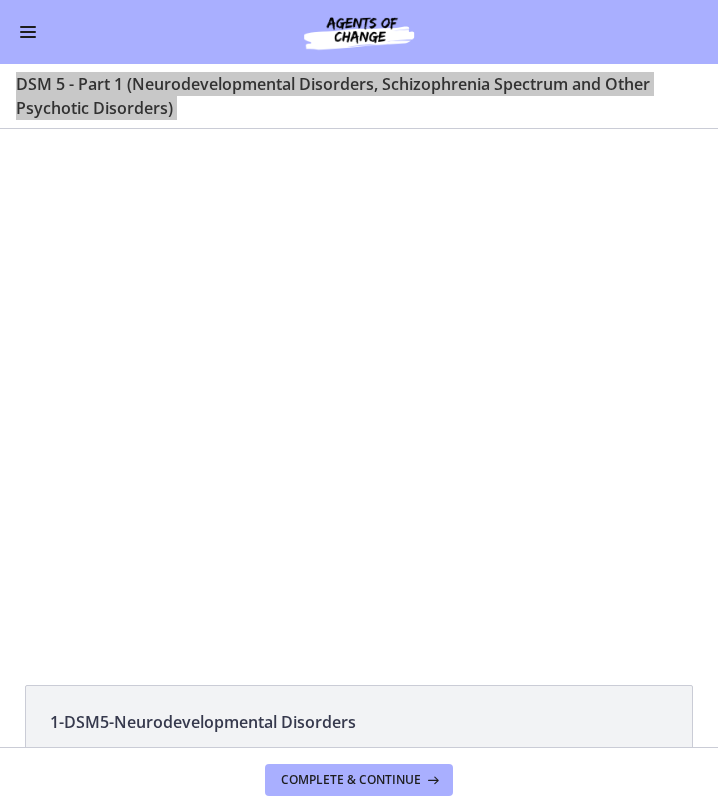 click on "Click for sound
@keyframes VOLUME_SMALL_WAVE_FLASH {
0% { opacity: 0; }
33% { opacity: 1; }
66% { opacity: 1; }
100% { opacity: 0; }
}
@keyframes VOLUME_LARGE_WAVE_FLASH {
0% { opacity: 0; }
33% { opacity: 1; }
66% { opacity: 1; }
100% { opacity: 0; }
}
.volume__small-wave {
animation: VOLUME_SMALL_WAVE_FLASH 2s infinite;
opacity: 0;
}
.volume__large-wave {
animation: VOLUME_LARGE_WAVE_FLASH 2s infinite .3s;
opacity: 0;
}
1:29 20:48" at bounding box center (359, 396) 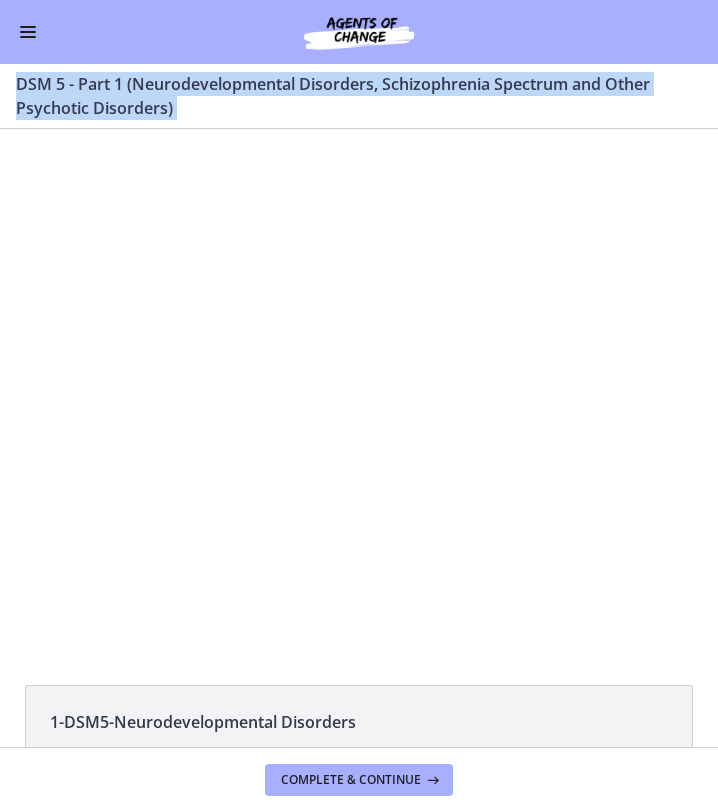 click on "DSM 5 - Part 1 (Neurodevelopmental Disorders, Schizophrenia Spectrum and Other Psychotic Disorders)" at bounding box center [347, 96] 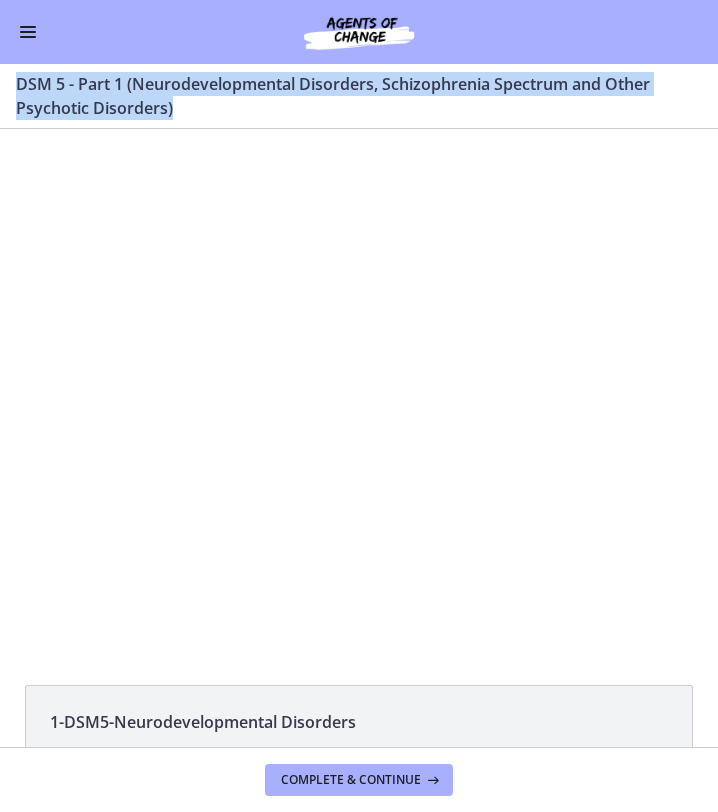 drag, startPoint x: 176, startPoint y: 111, endPoint x: 12, endPoint y: 85, distance: 166.04819 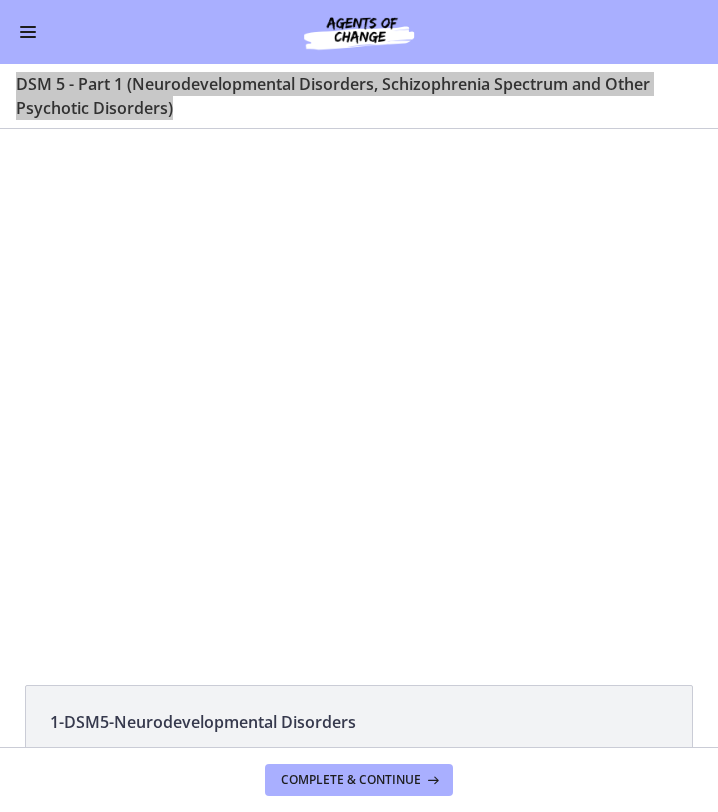 click on "Click for sound
@keyframes VOLUME_SMALL_WAVE_FLASH {
0% { opacity: 0; }
33% { opacity: 1; }
66% { opacity: 1; }
100% { opacity: 0; }
}
@keyframes VOLUME_LARGE_WAVE_FLASH {
0% { opacity: 0; }
33% { opacity: 1; }
66% { opacity: 1; }
100% { opacity: 0; }
}
.volume__small-wave {
animation: VOLUME_SMALL_WAVE_FLASH 2s infinite;
opacity: 0;
}
.volume__large-wave {
animation: VOLUME_LARGE_WAVE_FLASH 2s infinite .3s;
opacity: 0;
}
1:29 20:48" at bounding box center (359, 396) 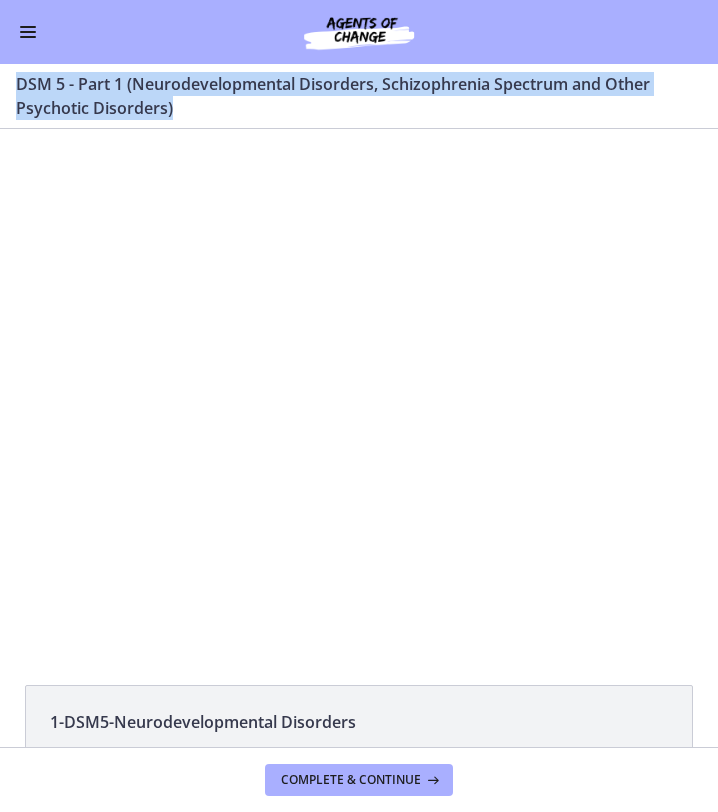 click on "DSM 5 - Part 1 (Neurodevelopmental Disorders, Schizophrenia Spectrum and Other Psychotic Disorders)" at bounding box center [347, 96] 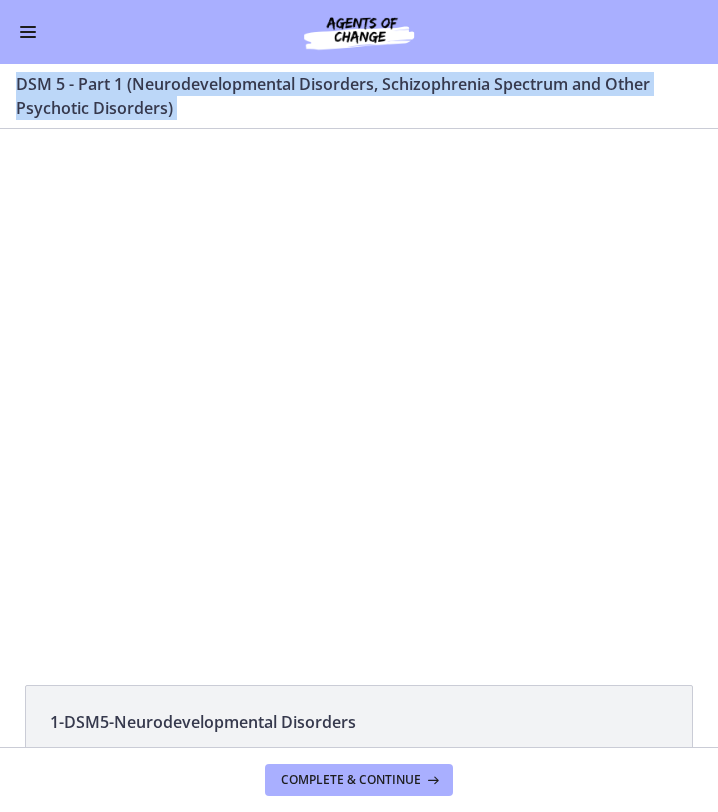 drag, startPoint x: 174, startPoint y: 114, endPoint x: 20, endPoint y: 91, distance: 155.70805 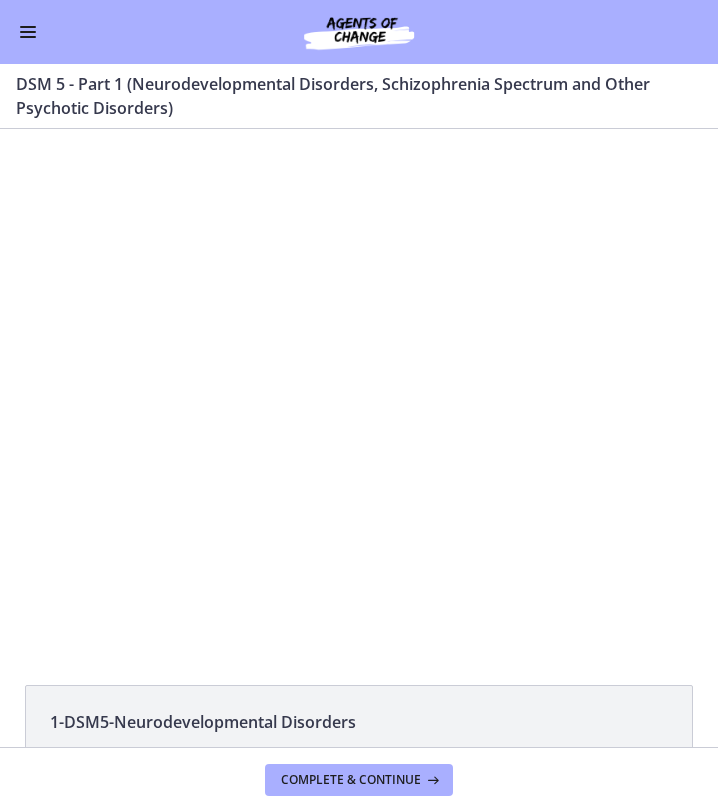 click on "DSM 5 - Part 1 (Neurodevelopmental Disorders, Schizophrenia Spectrum and Other Psychotic Disorders)" at bounding box center [347, 96] 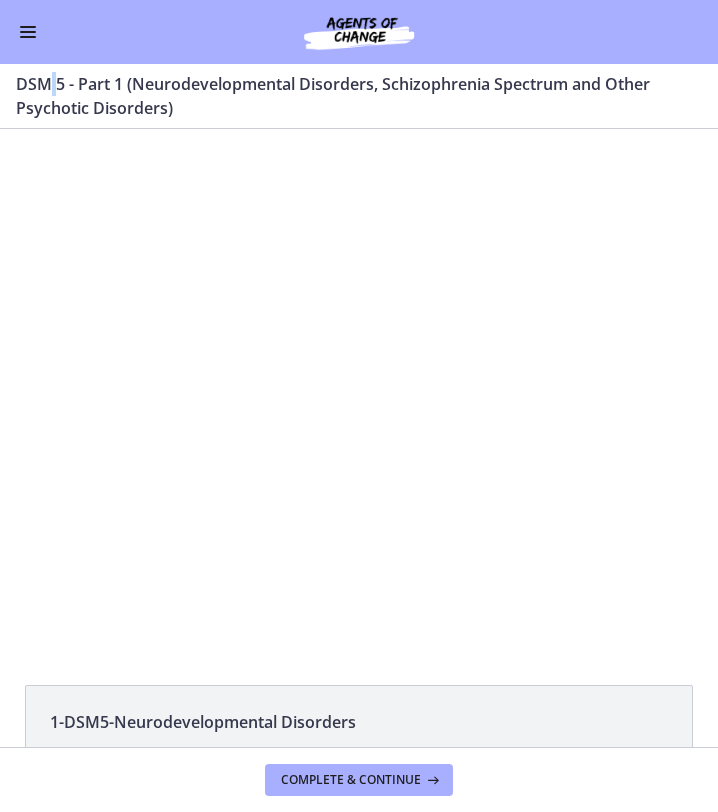 click on "DSM 5 - Part 1 (Neurodevelopmental Disorders, Schizophrenia Spectrum and Other Psychotic Disorders)" at bounding box center [347, 96] 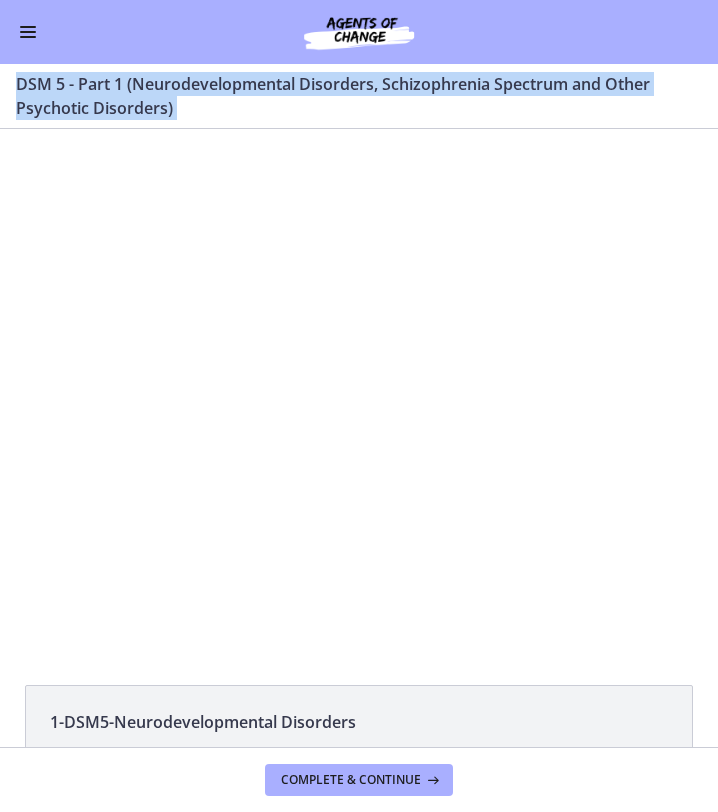 click on "DSM 5 - Part 1 (Neurodevelopmental Disorders, Schizophrenia Spectrum and Other Psychotic Disorders)" at bounding box center [347, 96] 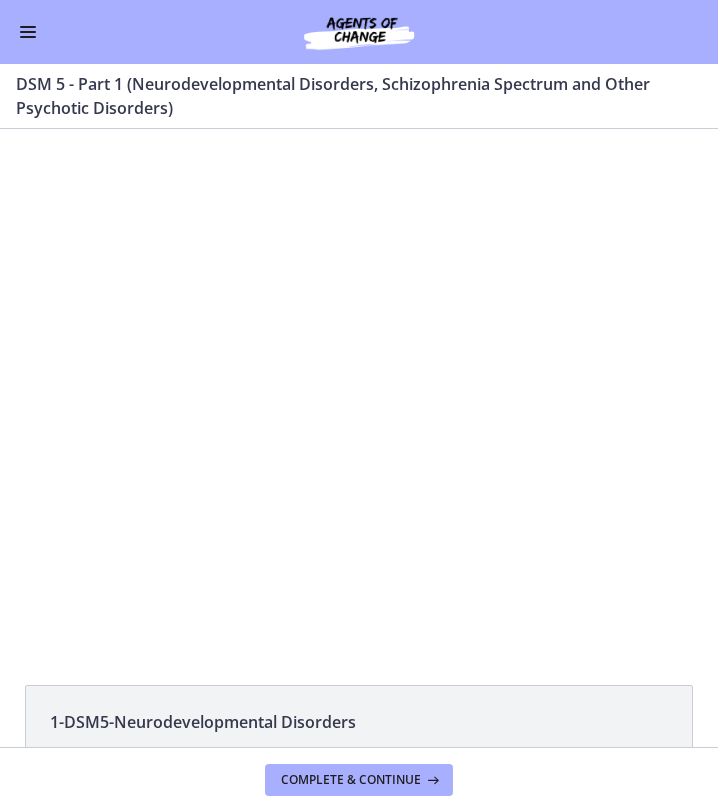 click on "DSM 5 - Part 1 (Neurodevelopmental Disorders, Schizophrenia Spectrum and Other Psychotic Disorders)
Enable fullscreen" at bounding box center [359, 96] 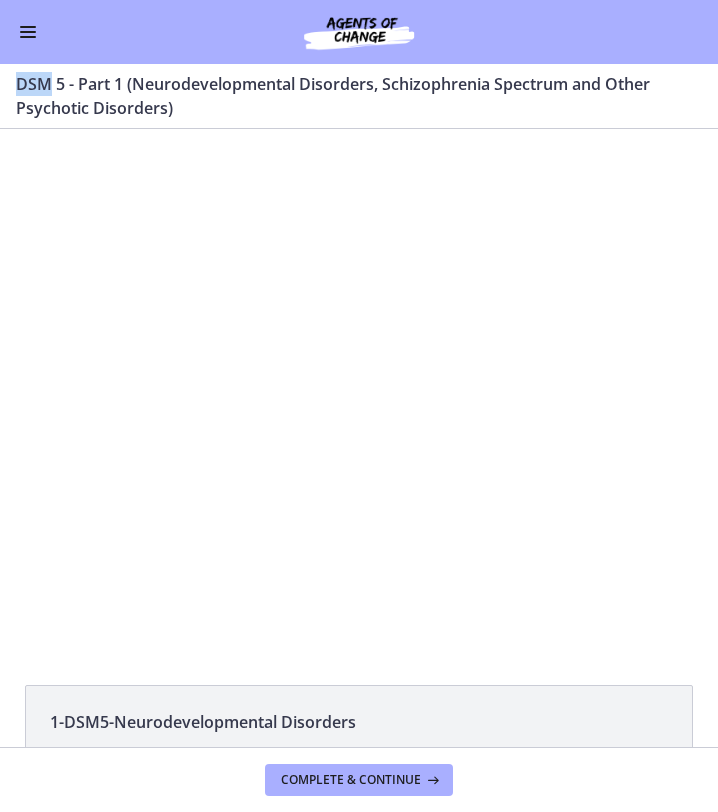 click on "DSM 5 - Part 1 (Neurodevelopmental Disorders, Schizophrenia Spectrum and Other Psychotic Disorders)
Enable fullscreen" at bounding box center [359, 96] 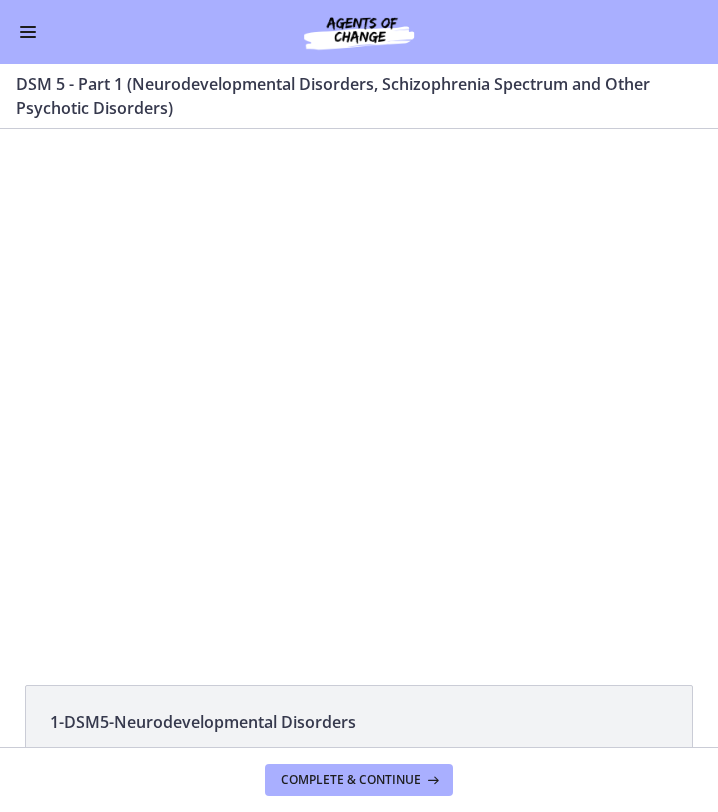 click on "DSM 5 - Part 1 (Neurodevelopmental Disorders, Schizophrenia Spectrum and Other Psychotic Disorders)" at bounding box center (347, 96) 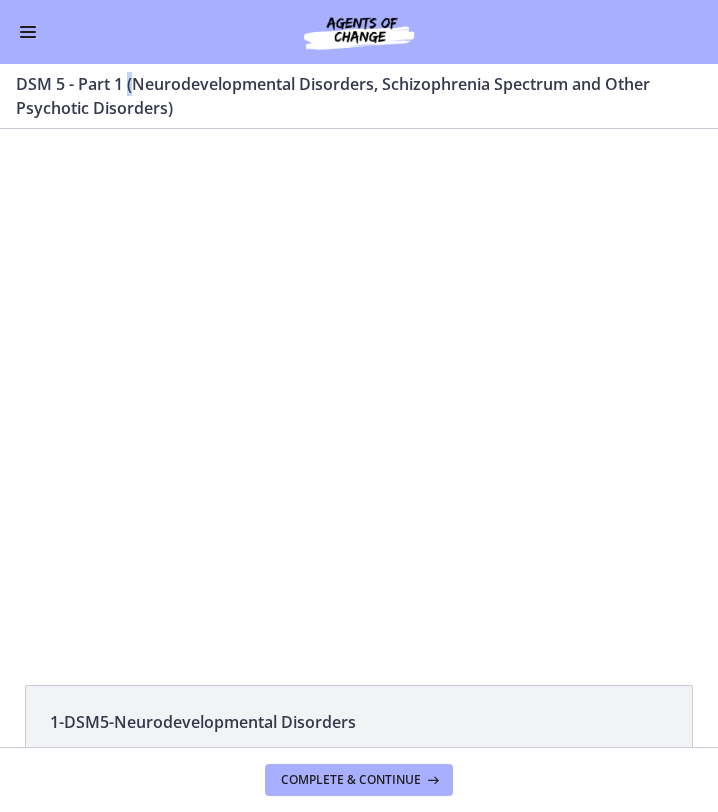 click on "DSM 5 - Part 1 (Neurodevelopmental Disorders, Schizophrenia Spectrum and Other Psychotic Disorders)" at bounding box center (347, 96) 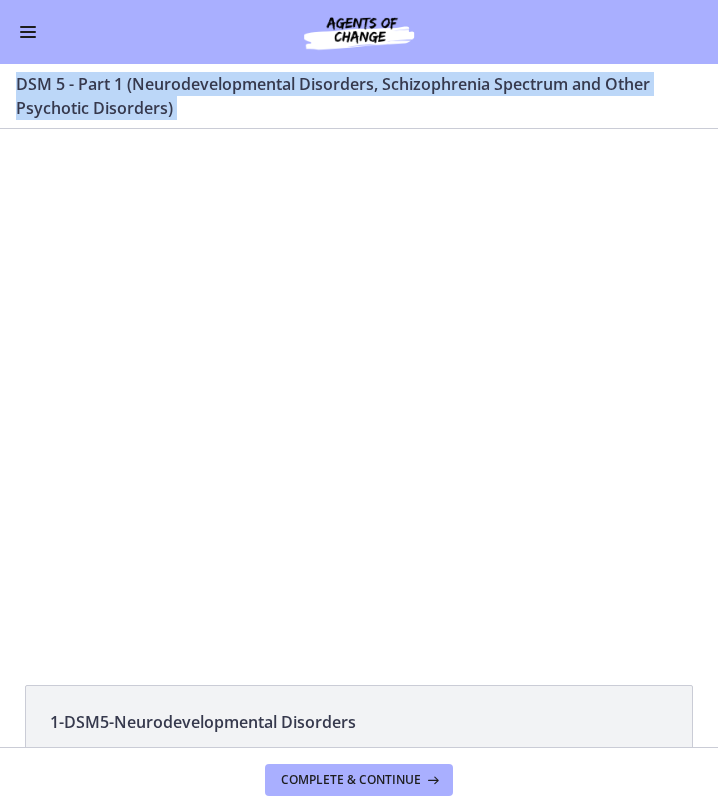 click on "DSM 5 - Part 1 (Neurodevelopmental Disorders, Schizophrenia Spectrum and Other Psychotic Disorders)" at bounding box center [347, 96] 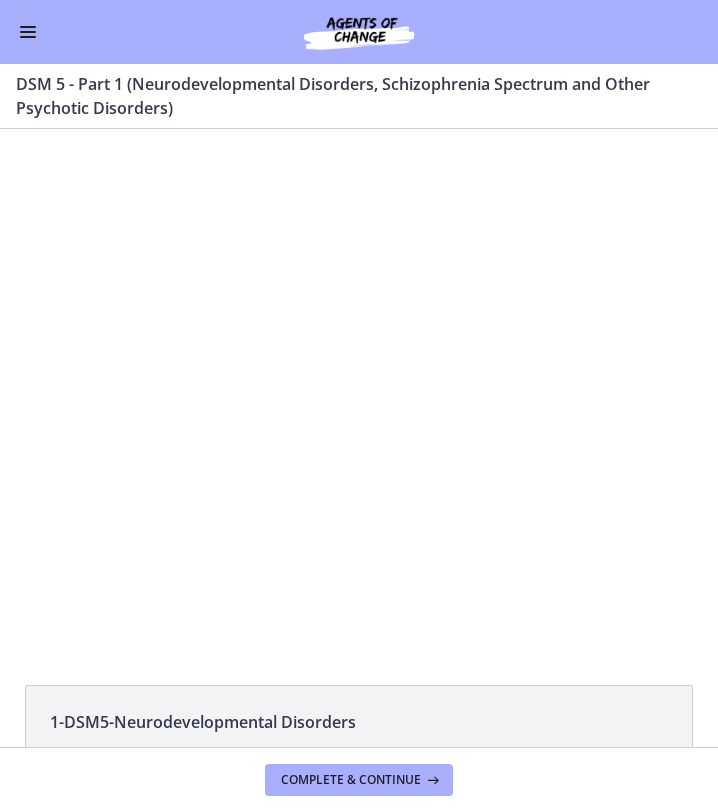 click on "DSM 5 - Part 1 (Neurodevelopmental Disorders, Schizophrenia Spectrum and Other Psychotic Disorders)" at bounding box center (347, 96) 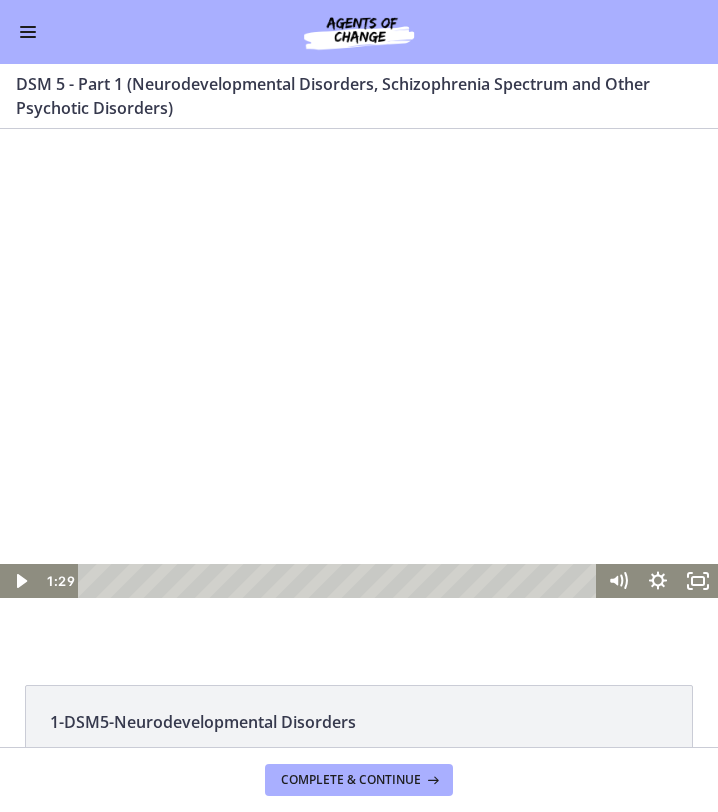 click at bounding box center [359, 396] 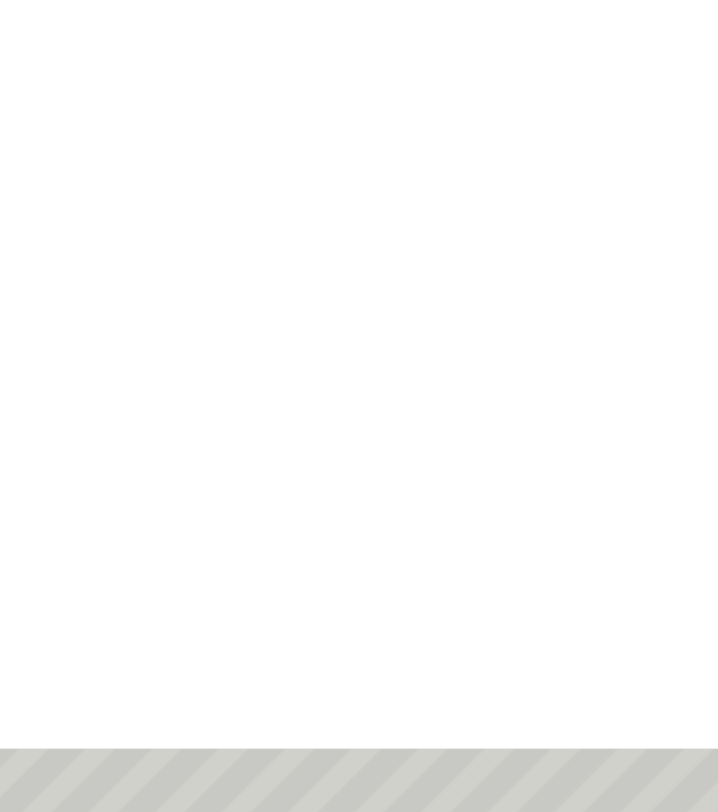 click at bounding box center (-16, 139) 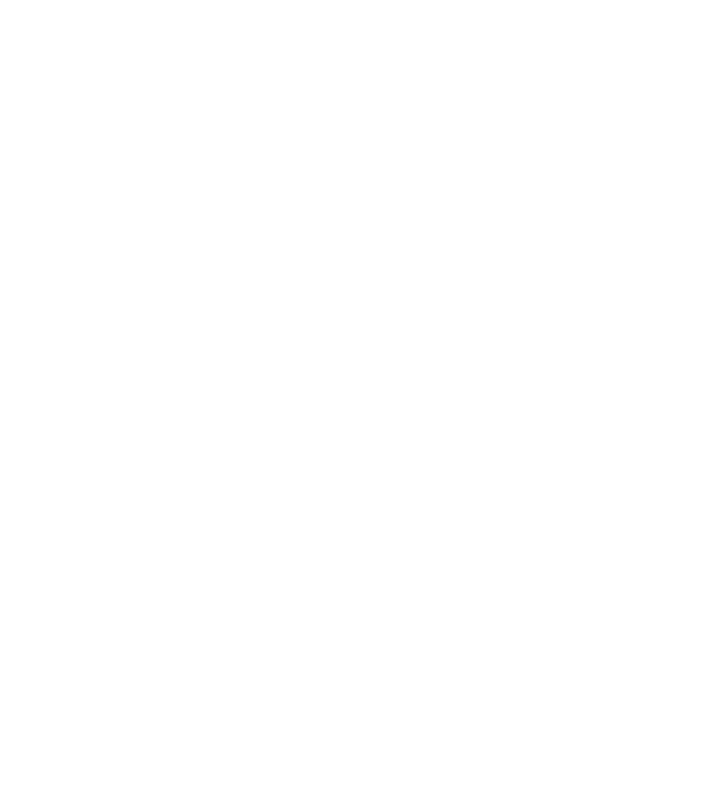 click at bounding box center [-375, -63] 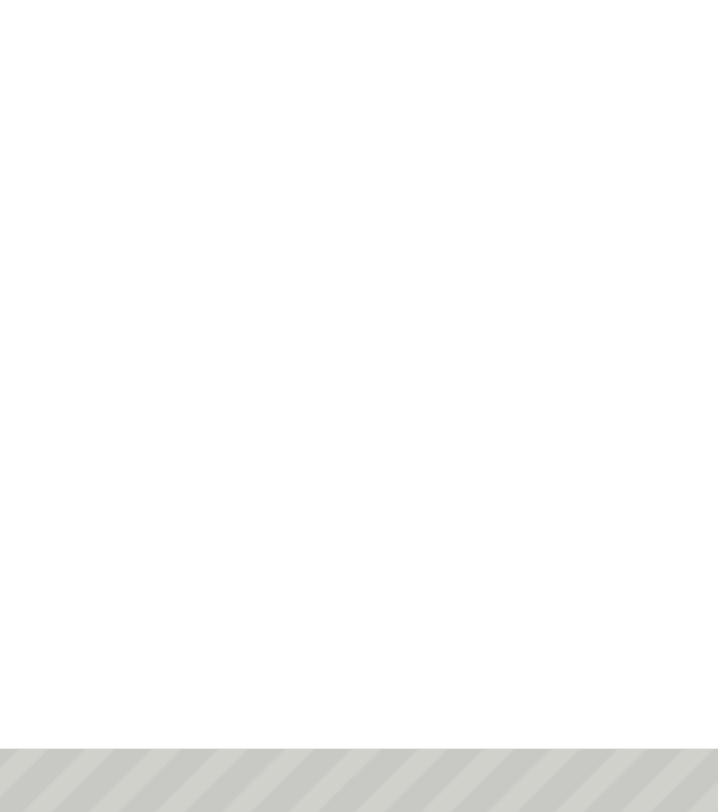 click at bounding box center (-375, -63) 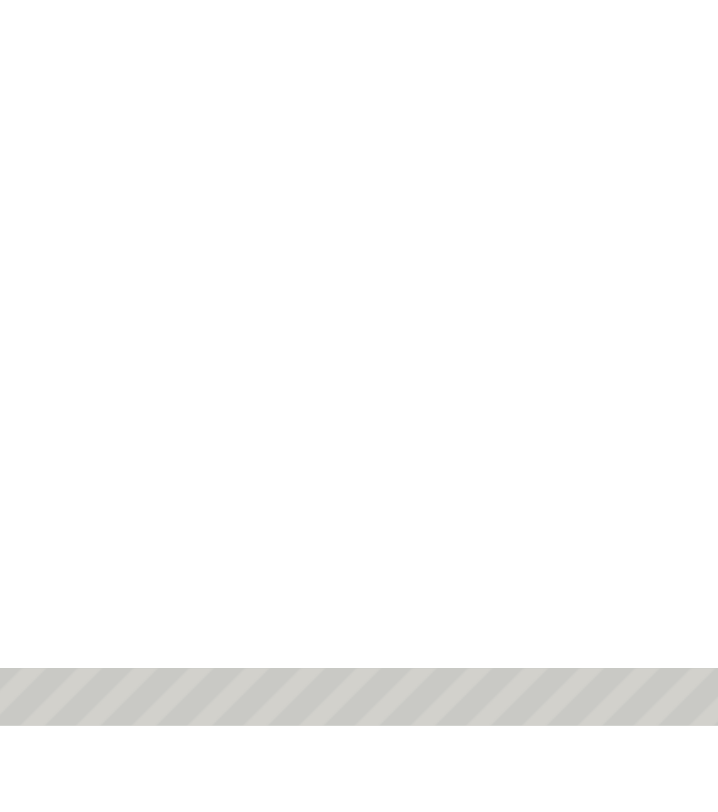 click at bounding box center (106, 201) 